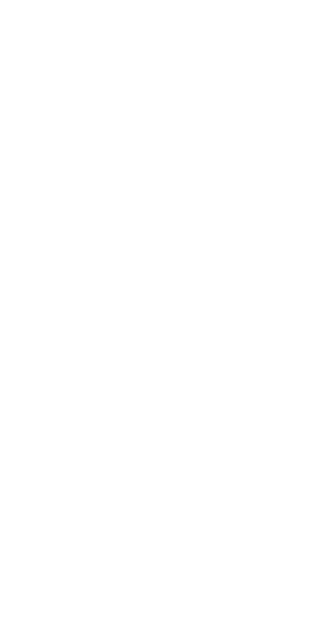 scroll, scrollTop: 0, scrollLeft: 0, axis: both 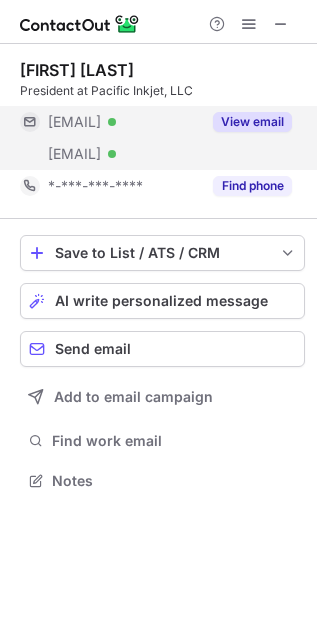 click on "View email" at bounding box center (252, 122) 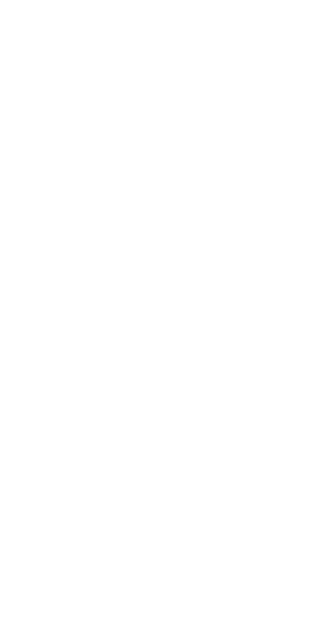 scroll, scrollTop: 0, scrollLeft: 0, axis: both 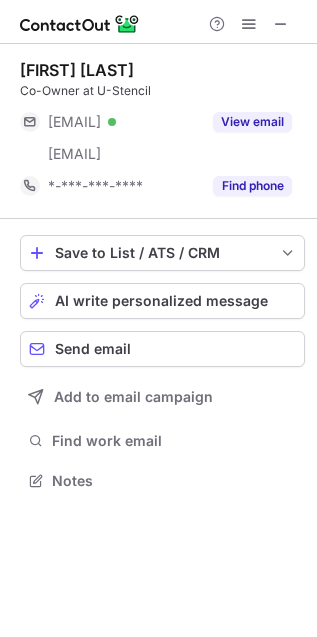 click on "Help & Support" at bounding box center (249, 24) 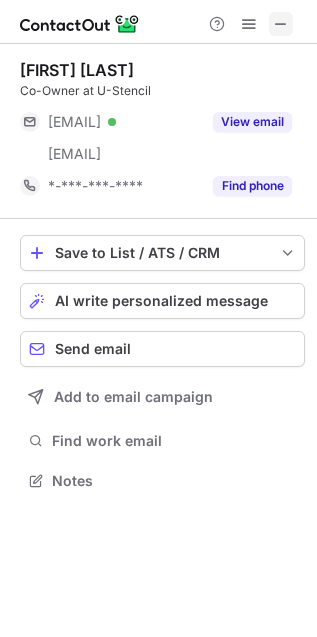 click at bounding box center (281, 24) 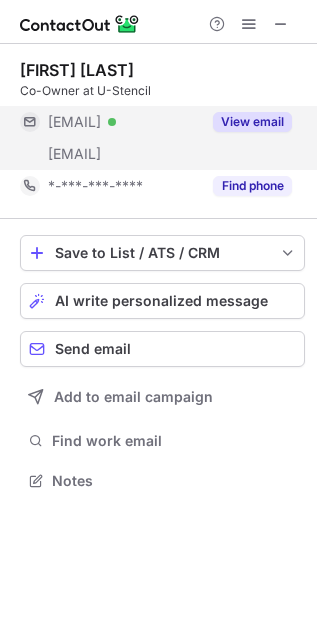 click on "View email" at bounding box center [252, 122] 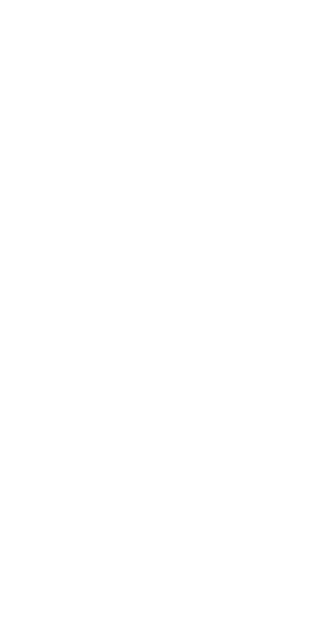 scroll, scrollTop: 0, scrollLeft: 0, axis: both 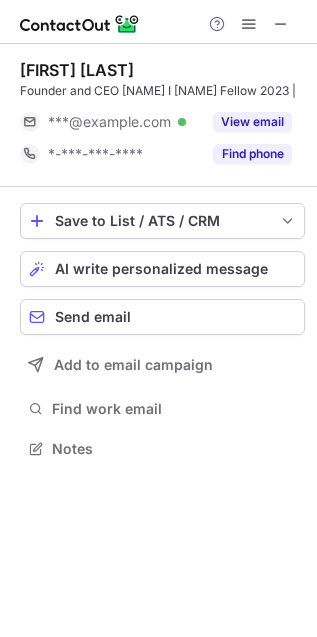 click at bounding box center (249, 24) 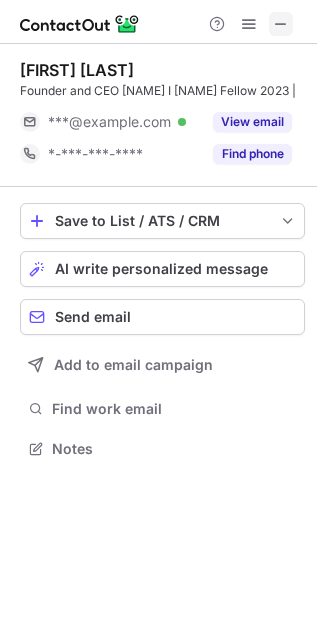 click at bounding box center (281, 24) 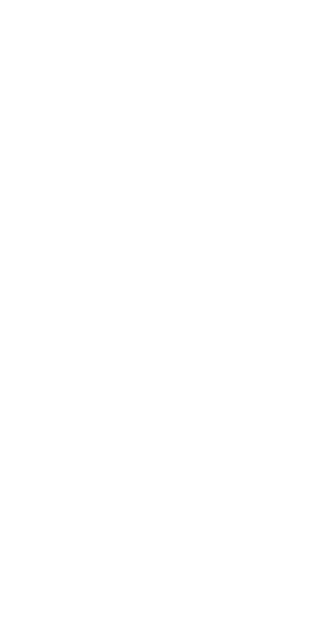 scroll, scrollTop: 0, scrollLeft: 0, axis: both 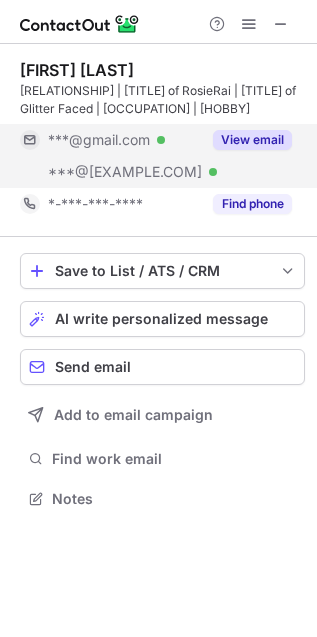 click on "View email" at bounding box center (252, 140) 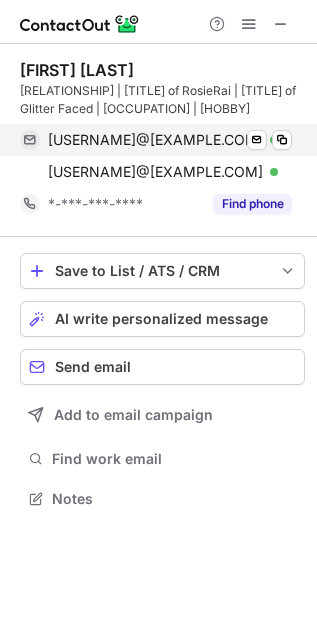 click on "davidcofer95@gmail.com Verified Send email Copy" at bounding box center [156, 140] 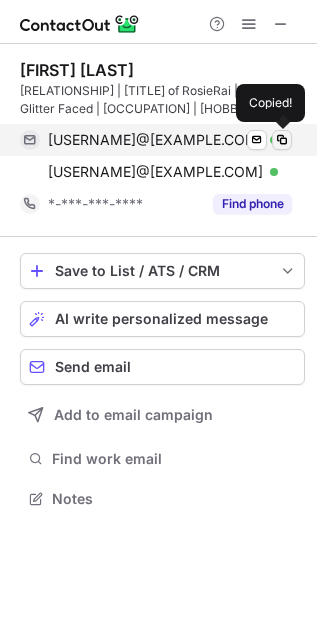 click at bounding box center (282, 140) 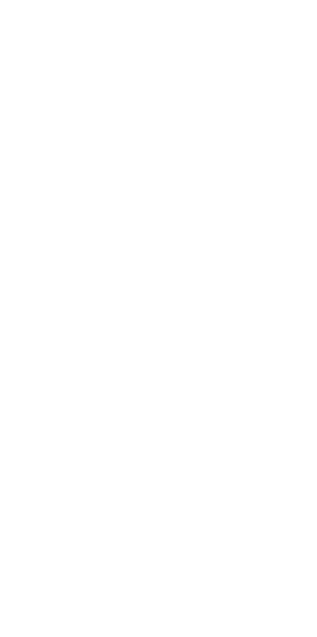 scroll, scrollTop: 0, scrollLeft: 0, axis: both 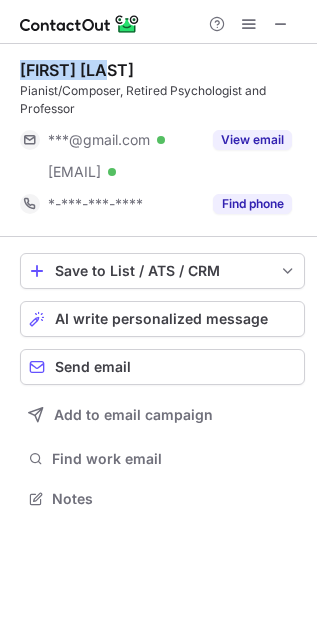drag, startPoint x: 8, startPoint y: 71, endPoint x: 205, endPoint y: 71, distance: 197 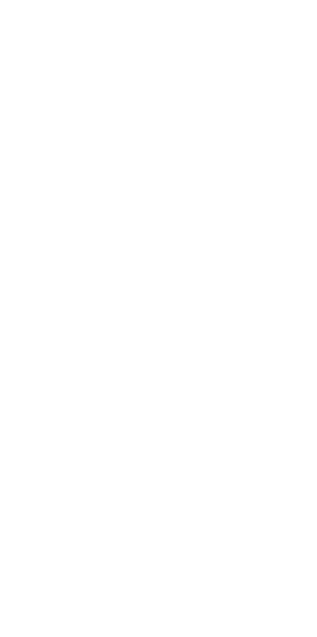 scroll, scrollTop: 0, scrollLeft: 0, axis: both 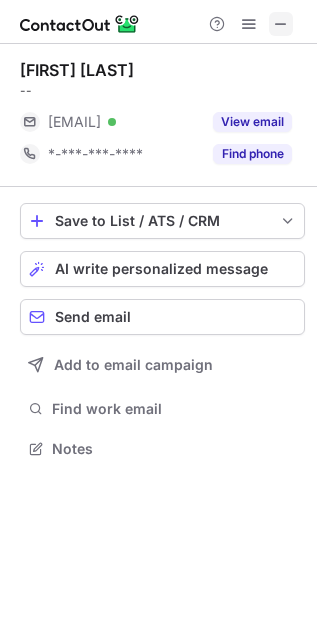 click at bounding box center (281, 24) 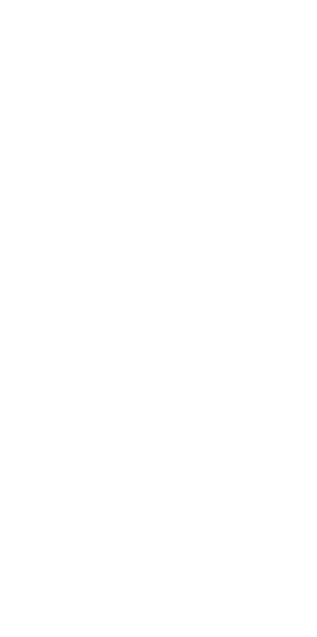 scroll, scrollTop: 0, scrollLeft: 0, axis: both 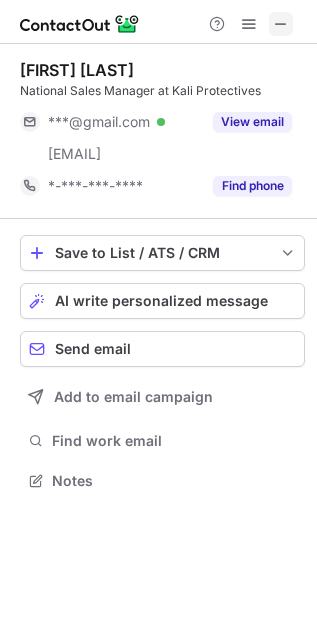 click at bounding box center (281, 24) 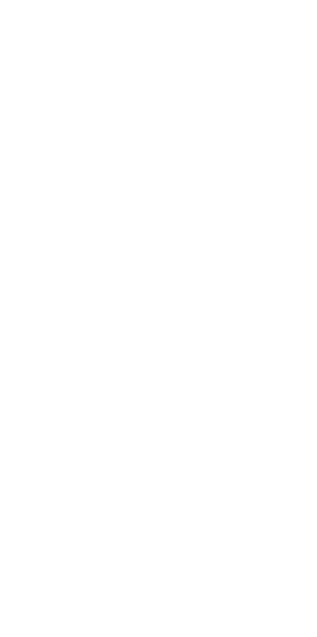 scroll, scrollTop: 0, scrollLeft: 0, axis: both 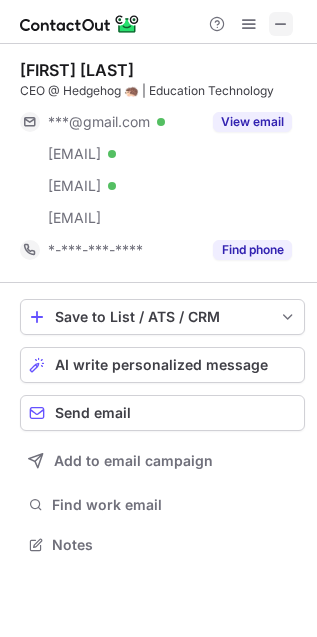 click at bounding box center [281, 24] 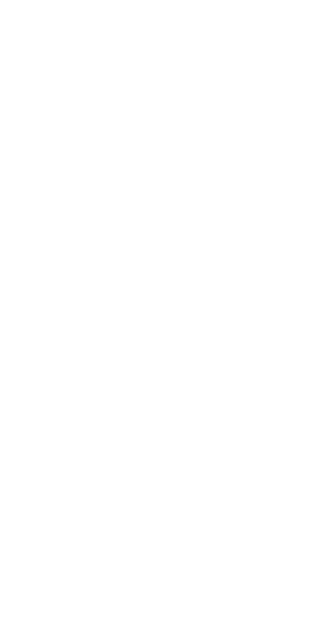 scroll, scrollTop: 0, scrollLeft: 0, axis: both 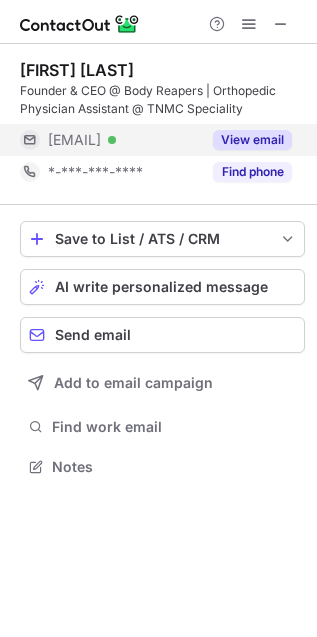 click on "View email" at bounding box center [246, 140] 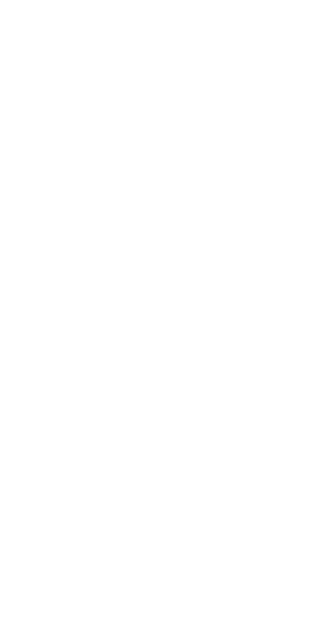 scroll, scrollTop: 0, scrollLeft: 0, axis: both 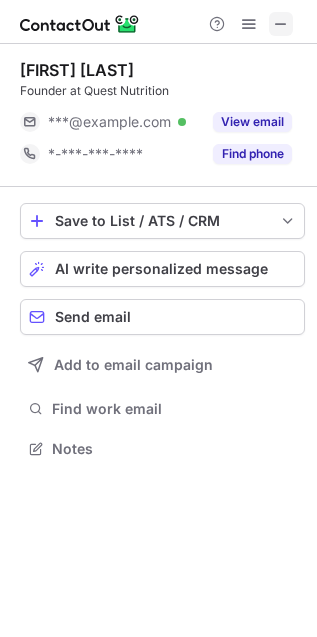 click at bounding box center (281, 24) 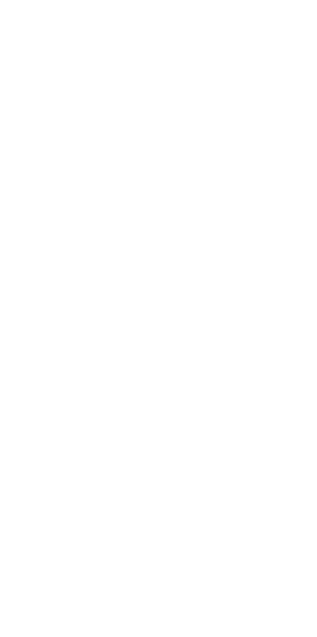 scroll, scrollTop: 0, scrollLeft: 0, axis: both 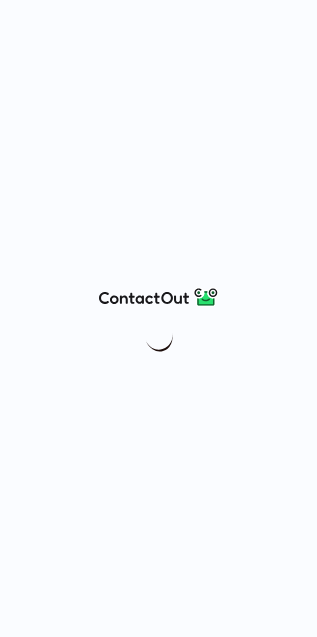 click at bounding box center (158, 318) 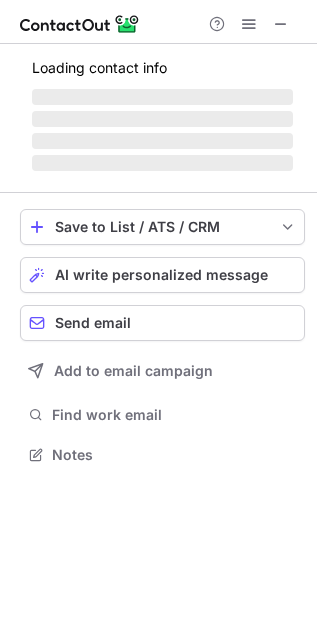 scroll, scrollTop: 10, scrollLeft: 10, axis: both 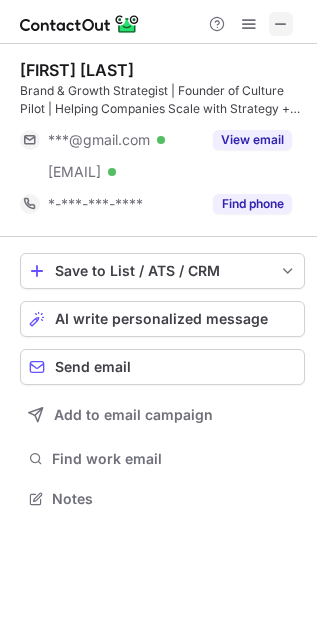 click at bounding box center (281, 24) 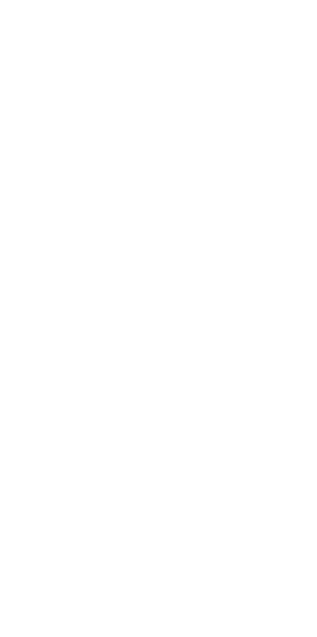 scroll, scrollTop: 0, scrollLeft: 0, axis: both 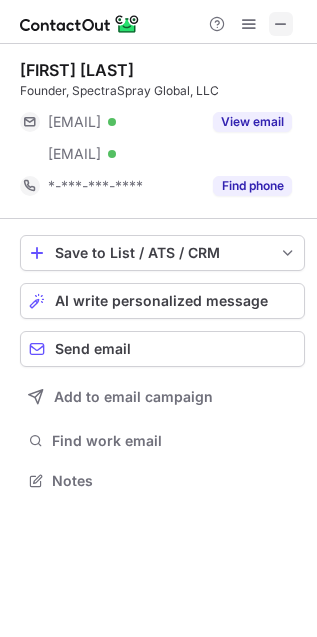 click at bounding box center (281, 24) 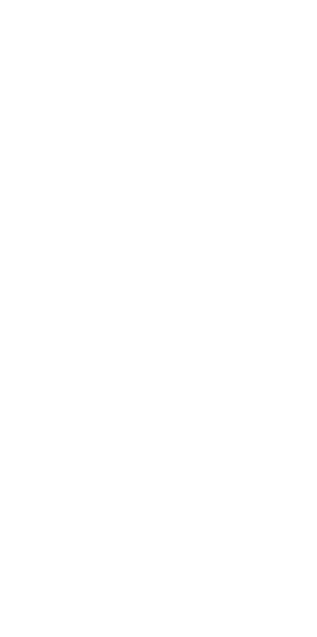 scroll, scrollTop: 0, scrollLeft: 0, axis: both 